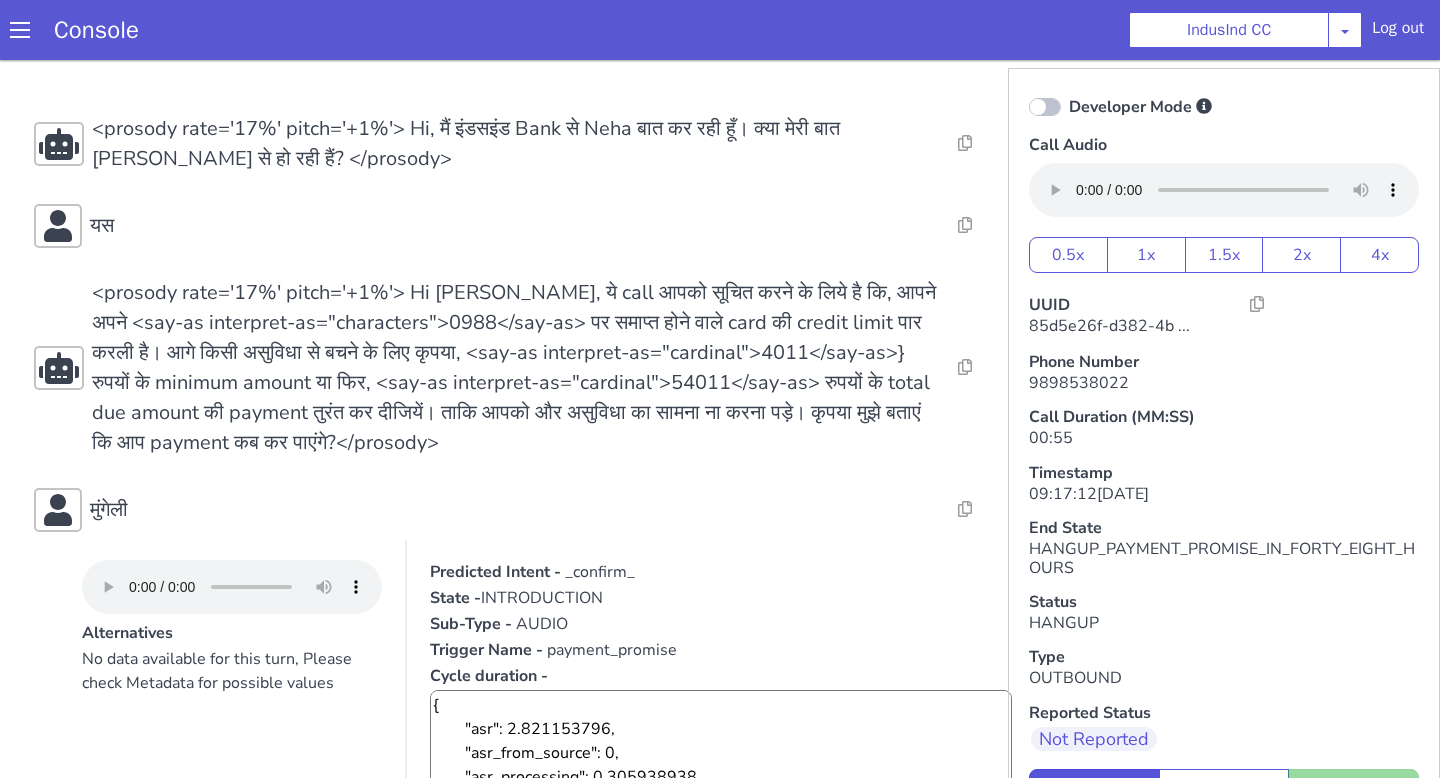 scroll, scrollTop: 814, scrollLeft: 0, axis: vertical 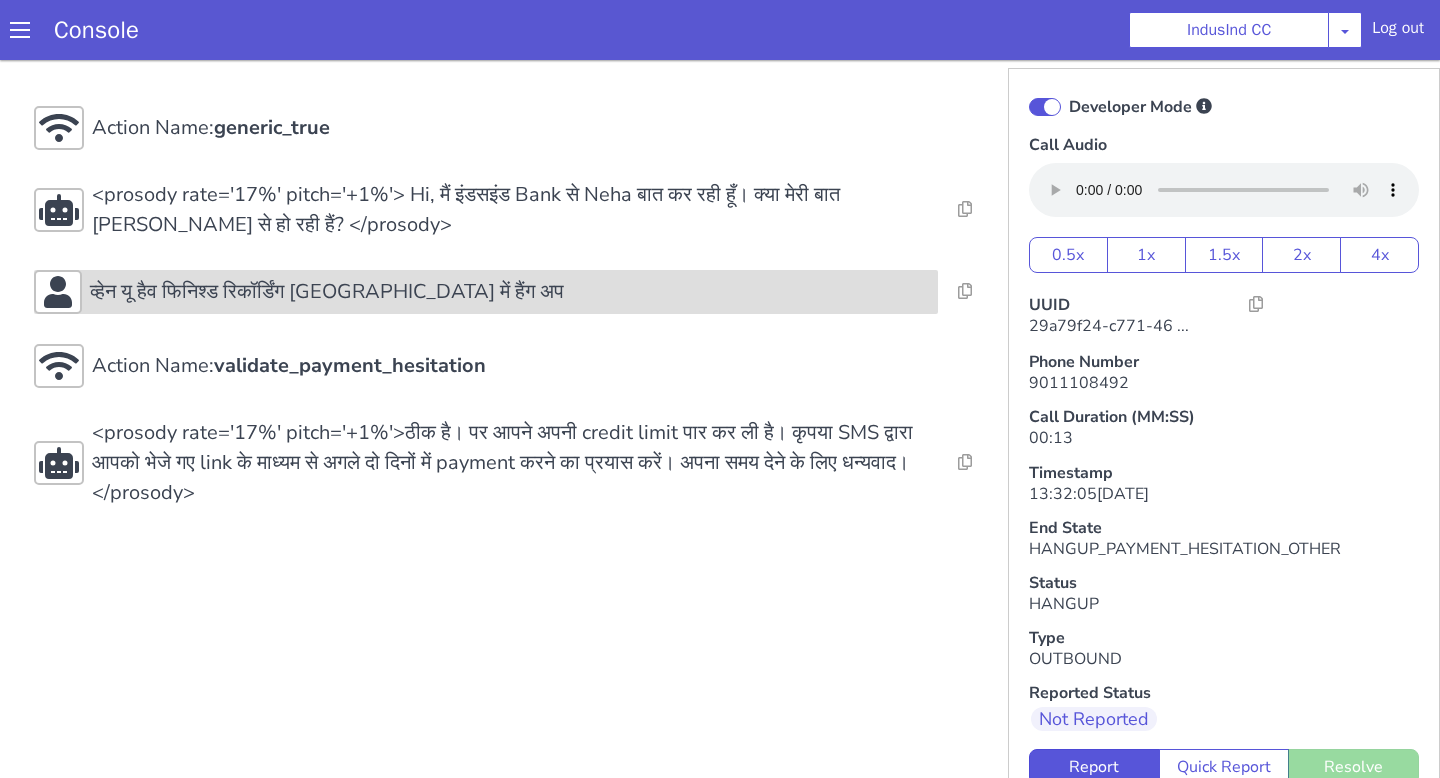 click on "व्हेन यू हैव फिनिश्ड रिकॉर्डिंग यू में हैंग अप" at bounding box center (486, 292) 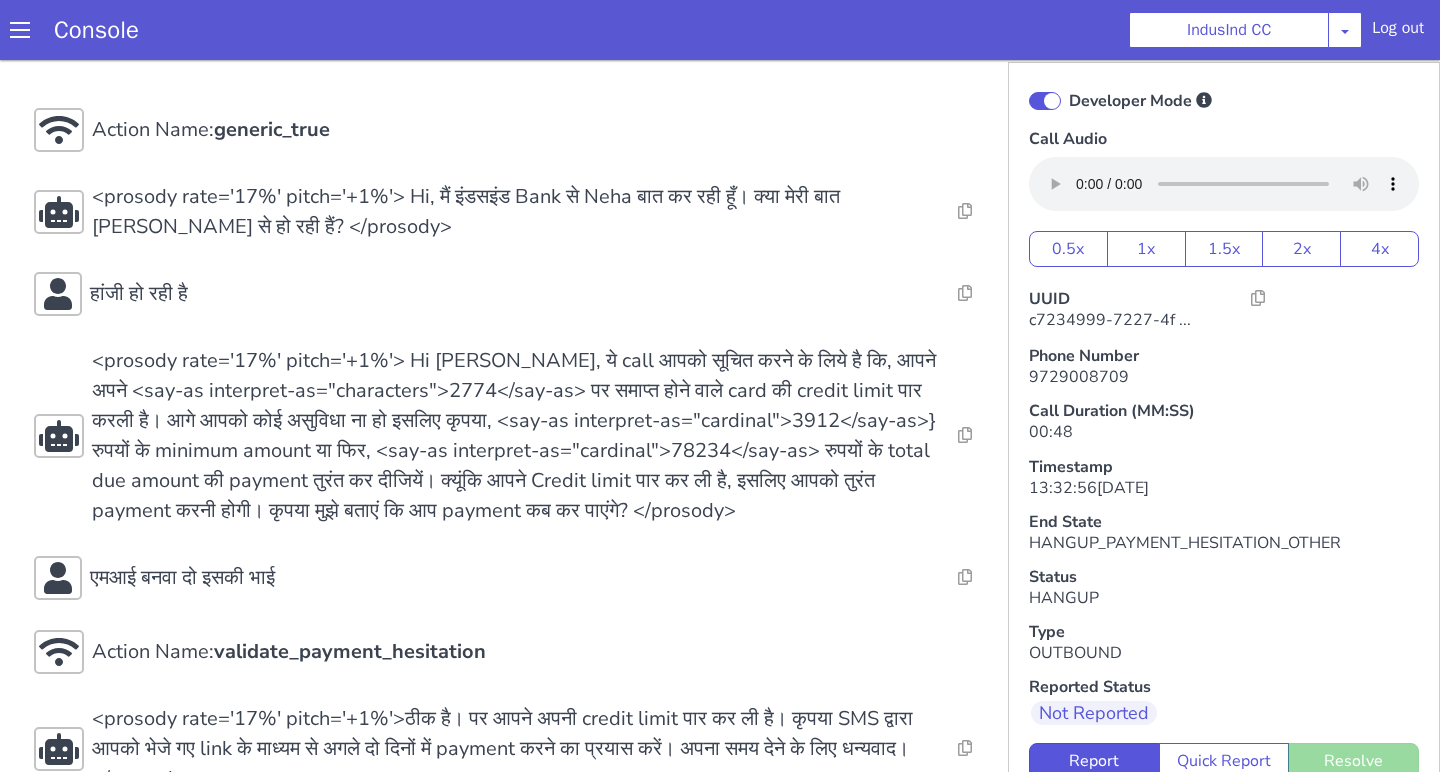 scroll, scrollTop: 60, scrollLeft: 0, axis: vertical 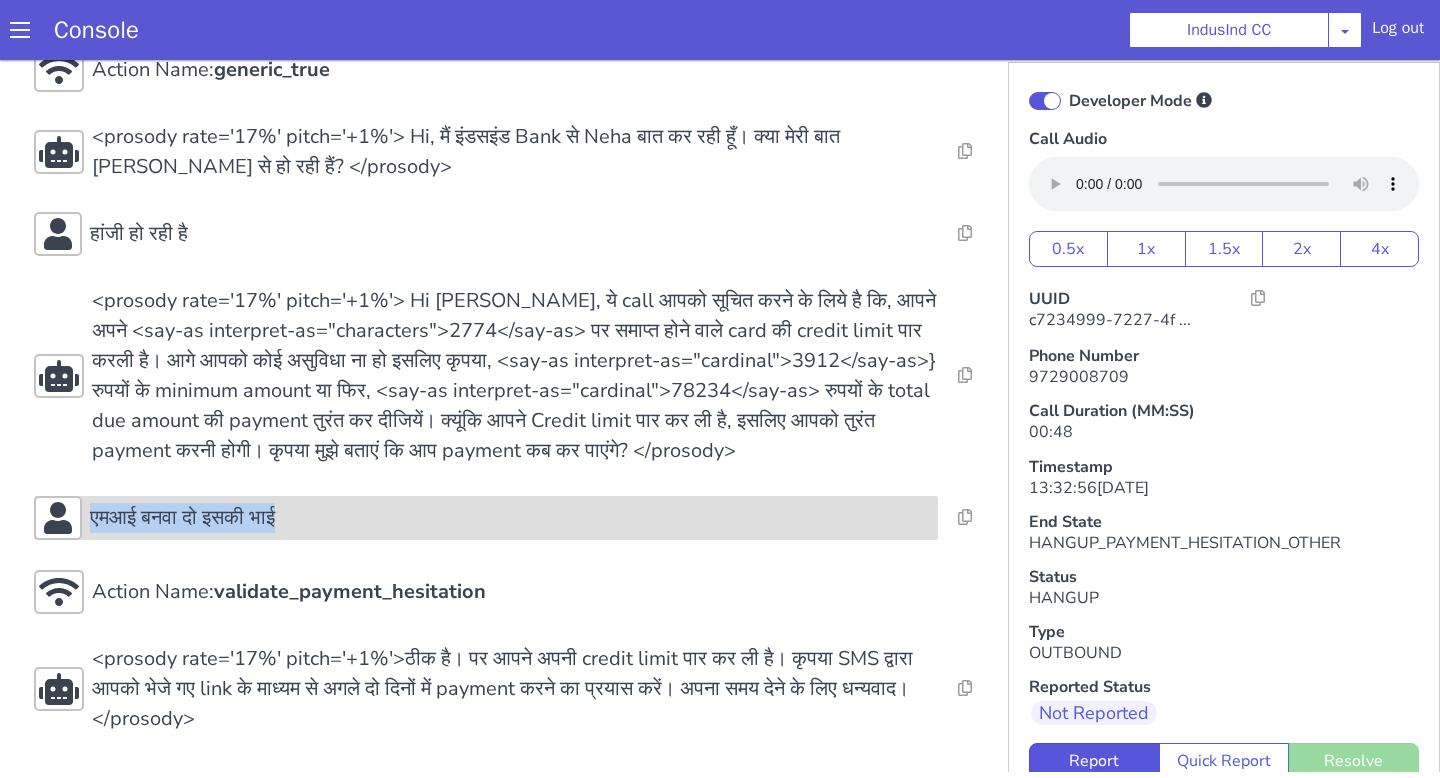 drag, startPoint x: 298, startPoint y: 519, endPoint x: 89, endPoint y: 521, distance: 209.00957 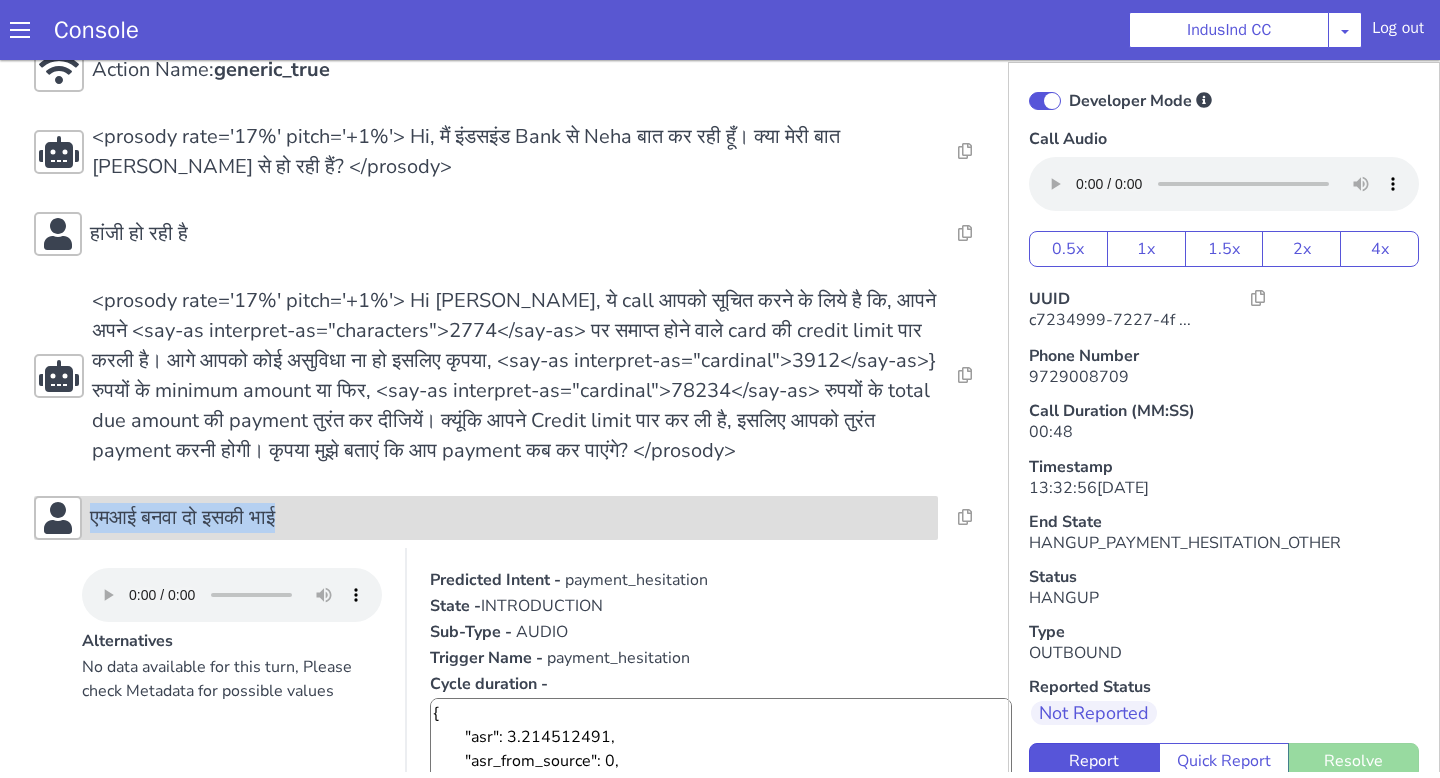 copy on "एमआई बनवा दो इसकी भाई" 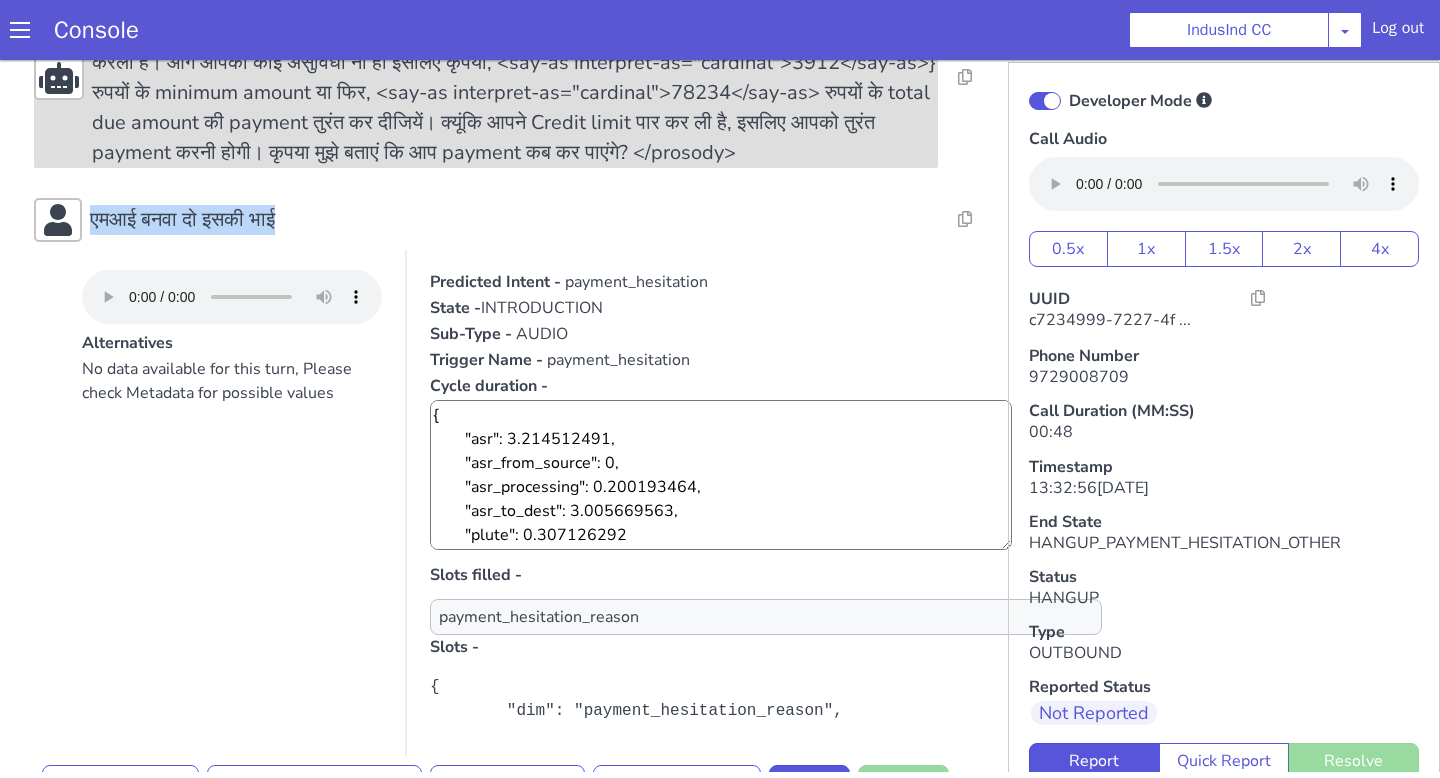 scroll, scrollTop: 273, scrollLeft: 0, axis: vertical 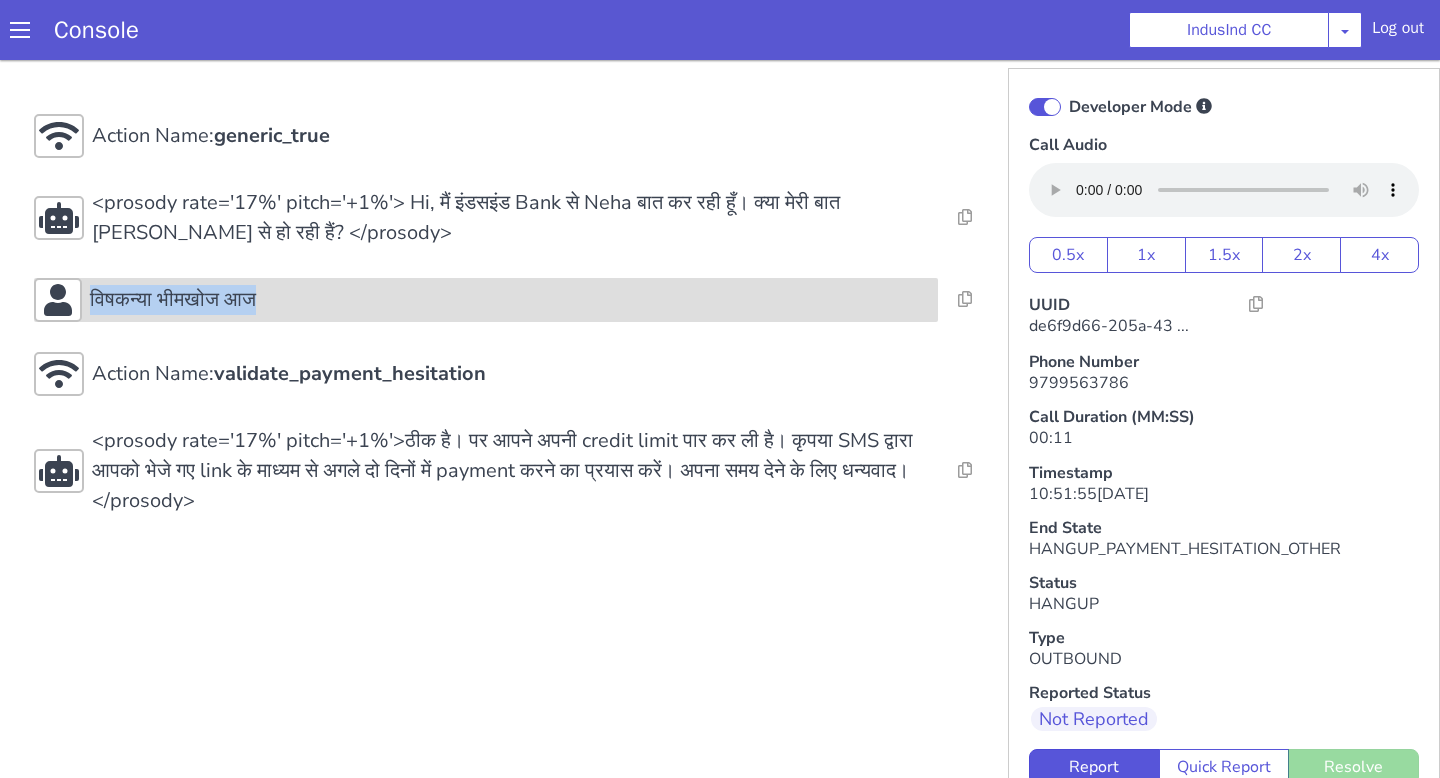 drag, startPoint x: 272, startPoint y: 299, endPoint x: 88, endPoint y: 294, distance: 184.06792 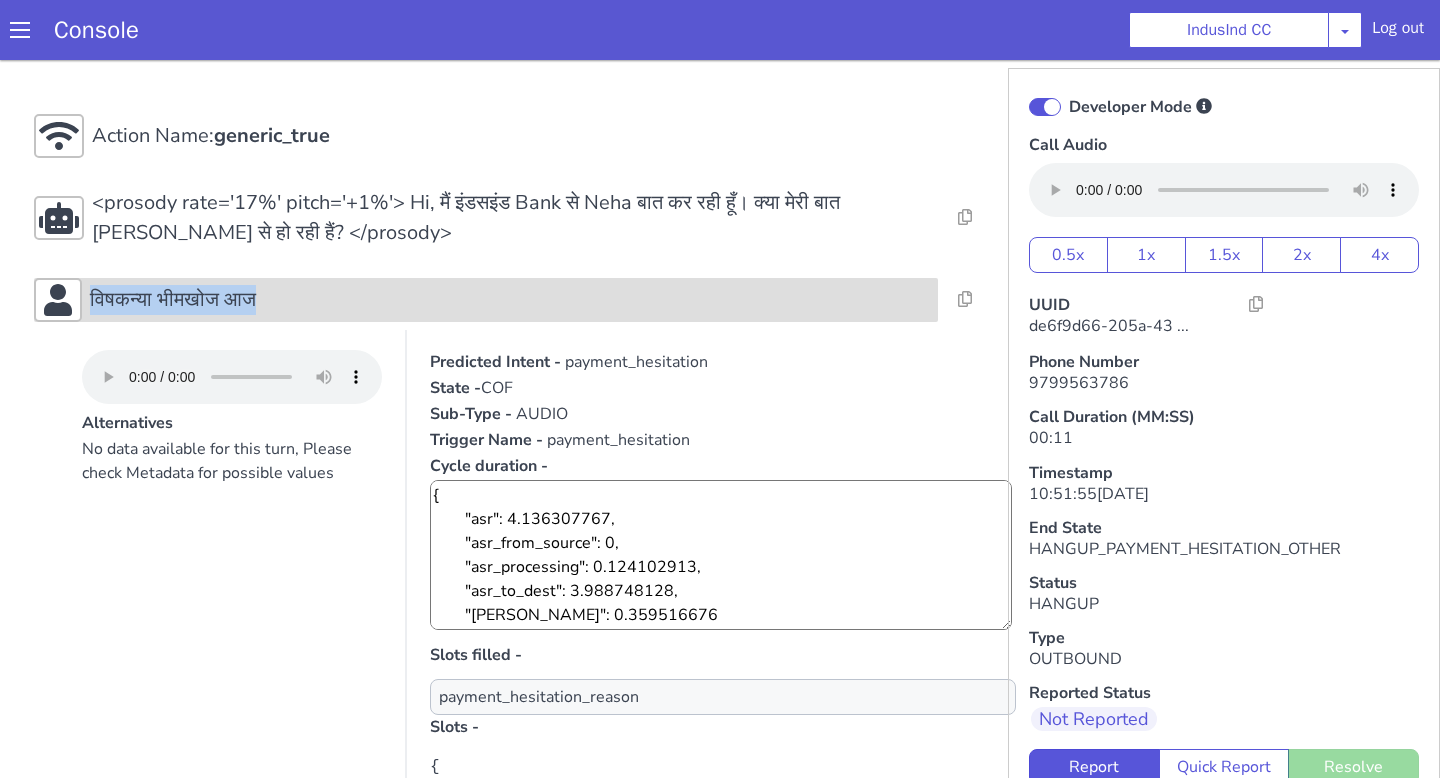 copy on "विषकन्या भीमखोज आज" 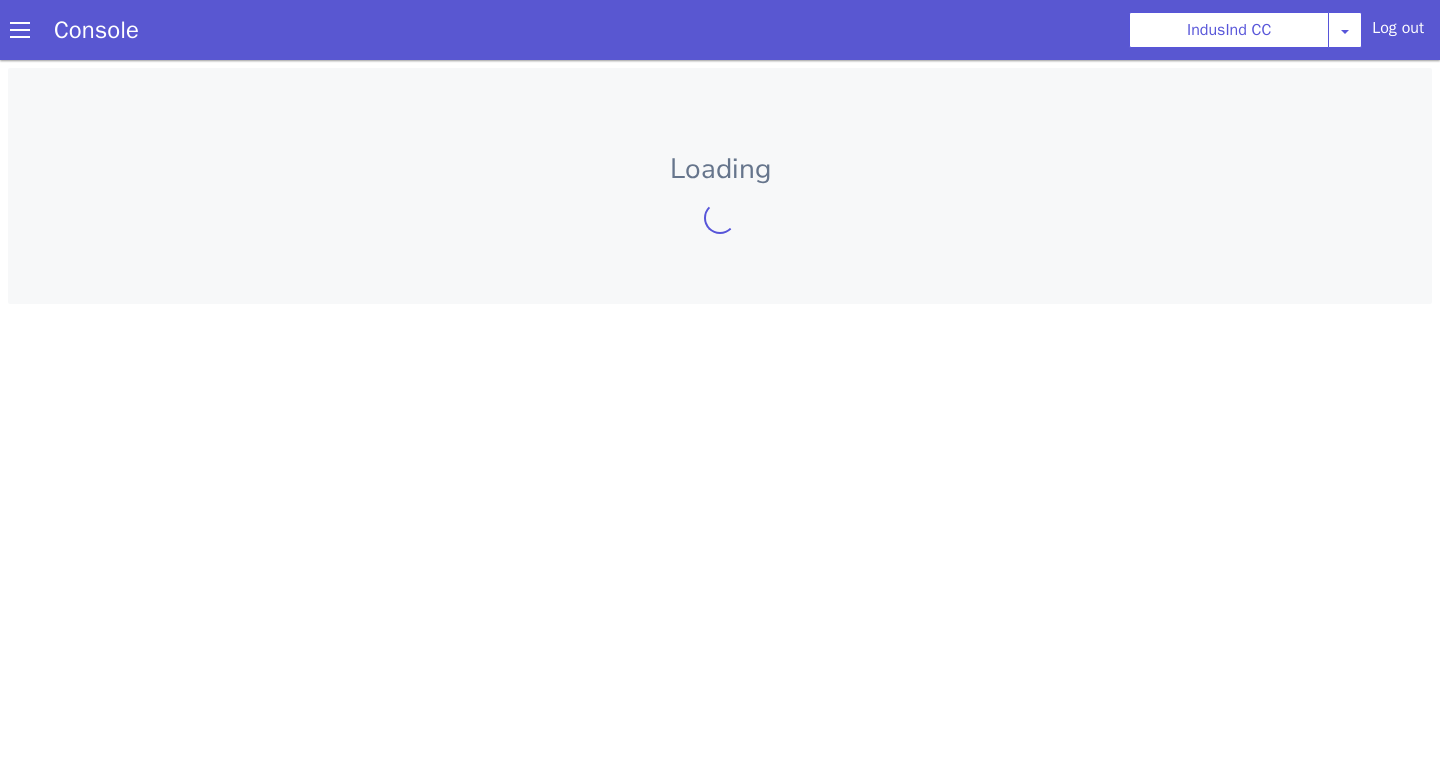 scroll, scrollTop: 0, scrollLeft: 0, axis: both 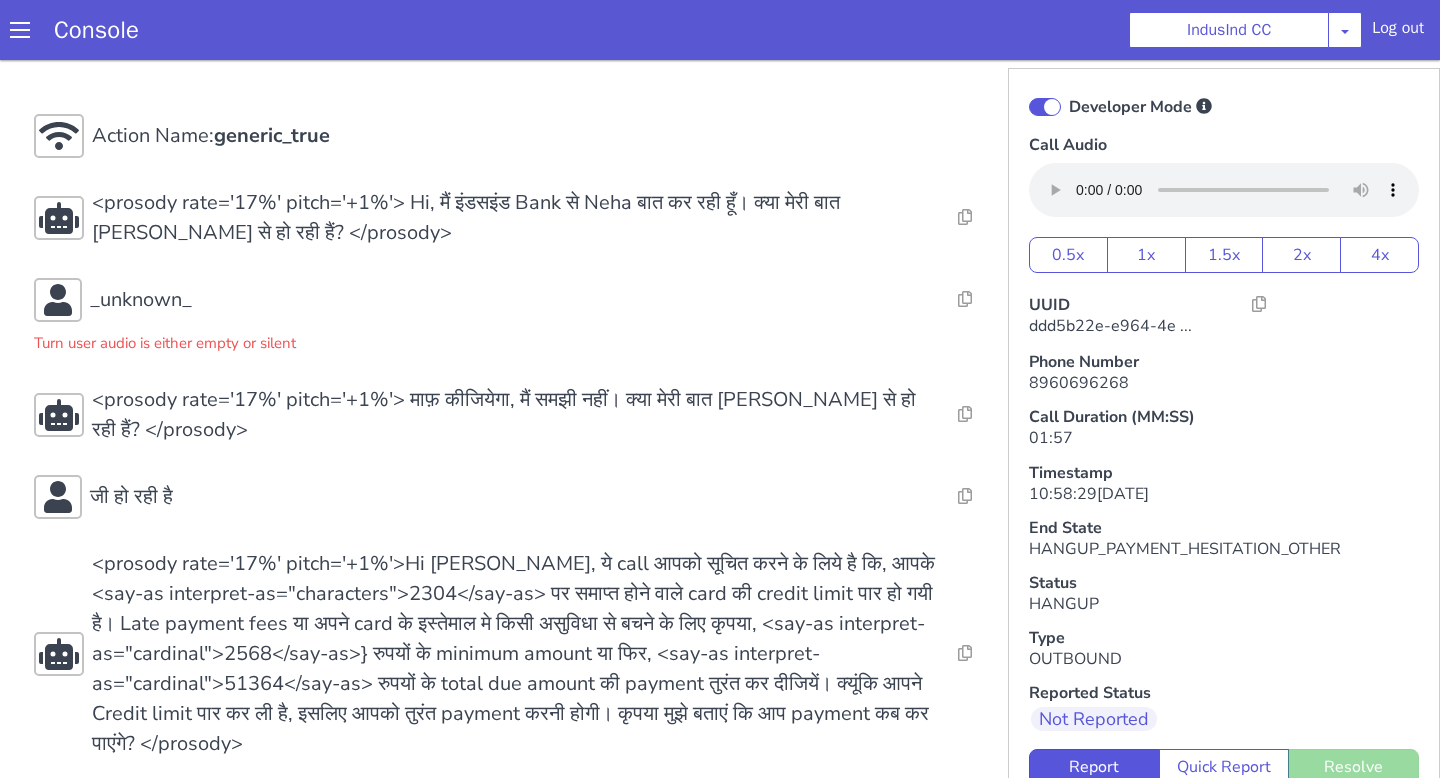 click on "Action Name:  generic_true Resolve  Intent Error  Entity Error  Transcription Error  Miscellaneous Submit <prosody rate='17%' pitch='+1%'> Hi, मैं इंडसइंड Bank से Neha बात कर रही हूँ। क्या मेरी बात Mahendra Yadav जी से हो रही हैं? </prosody> Resolve  Intent Error  Entity Error  Transcription Error  Miscellaneous Submit _unknown_ Turn user audio is either empty or silent Resolve  Intent Error  Entity Error  Transcription Error  Miscellaneous Submit <prosody rate='17%' pitch='+1%'> माफ़ कीजियेगा, मैं समझी नहीं। क्या मेरी बात  Mahendra Yadav जी से हो रही हैं? </prosody> Resolve  Intent Error  Entity Error  Transcription Error  Miscellaneous Submit जी हो रही है Resolve  Intent Error  Entity Error  Transcription Error  Miscellaneous Submit Resolve  Intent Error  Entity Error  Transcription Error  Miscellaneous" at bounding box center (515, 847) 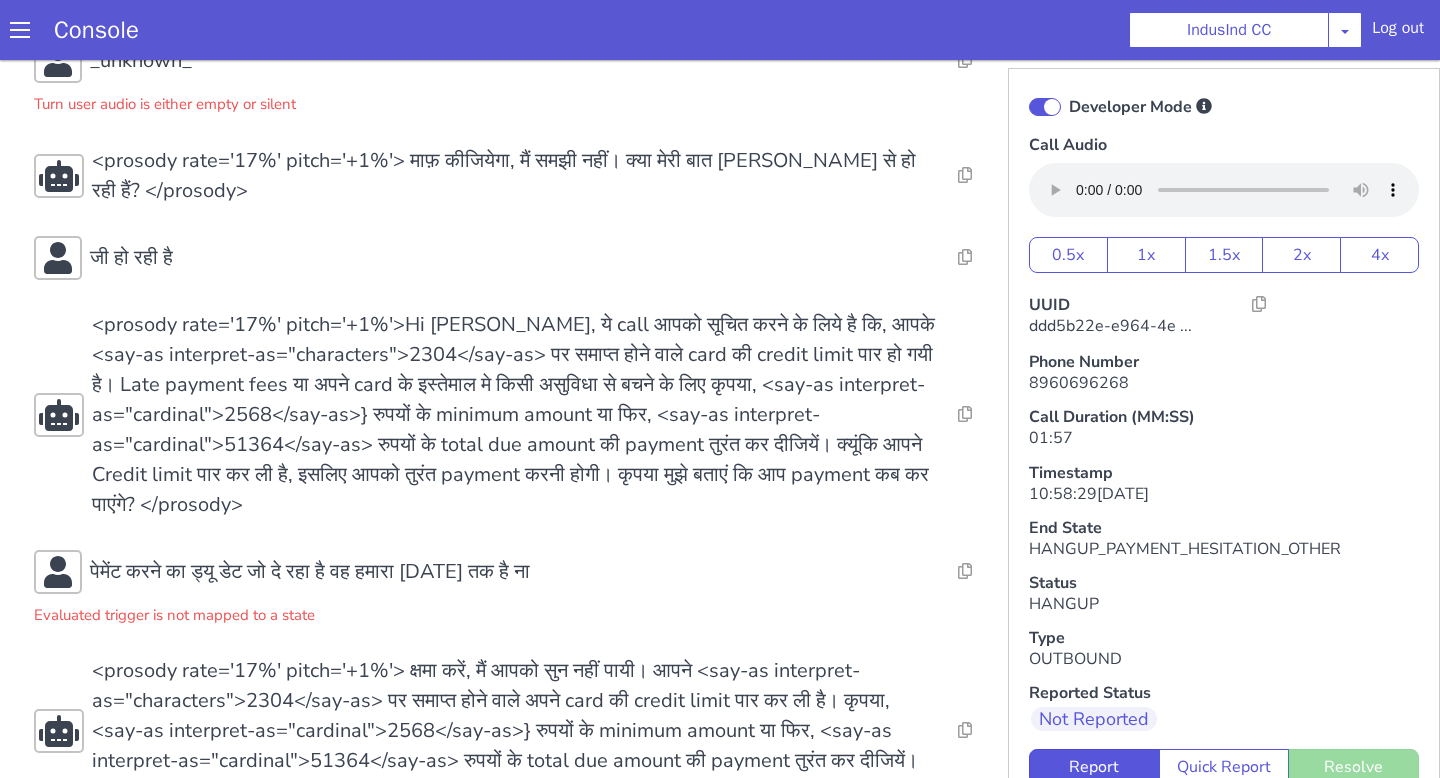 scroll, scrollTop: 241, scrollLeft: 0, axis: vertical 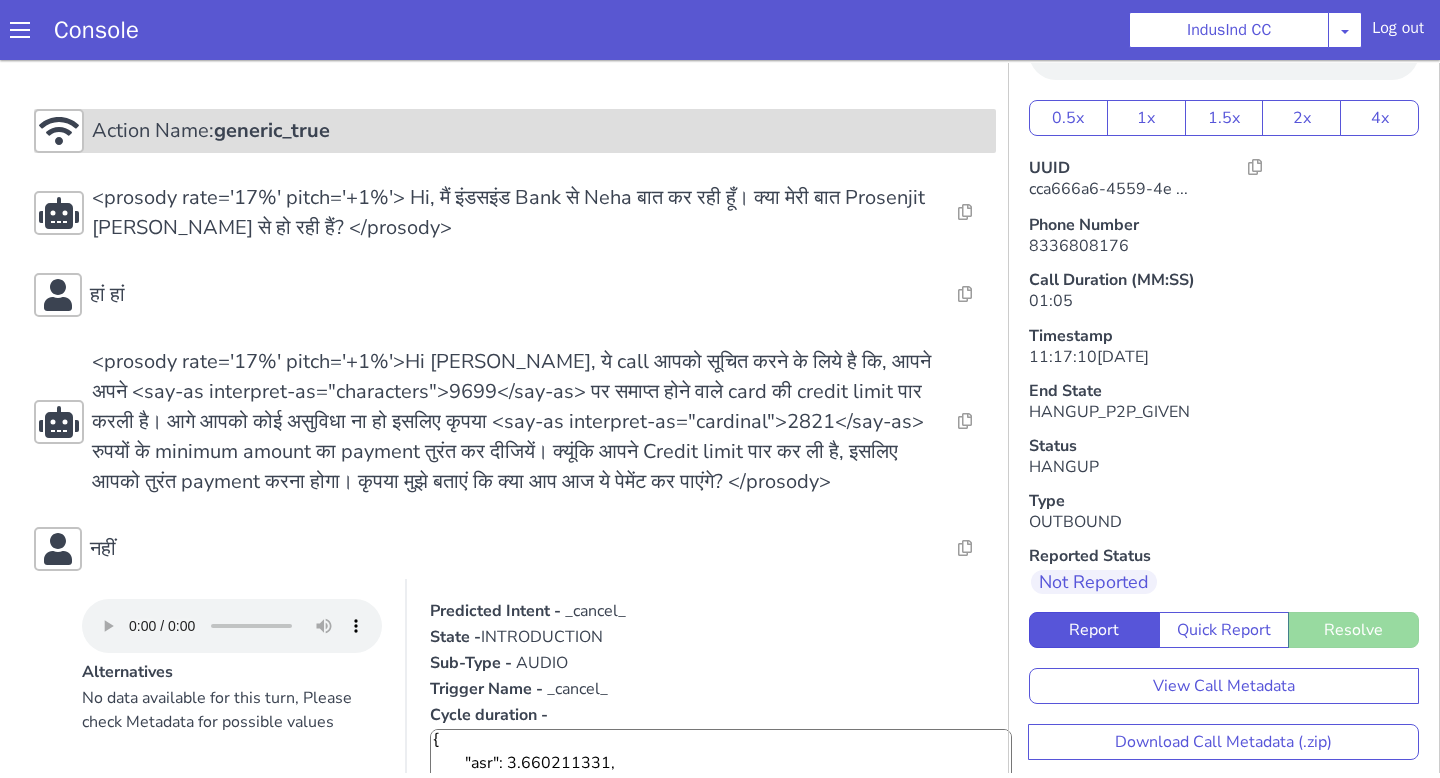 click on "Action Name:  generic_true" at bounding box center [540, 131] 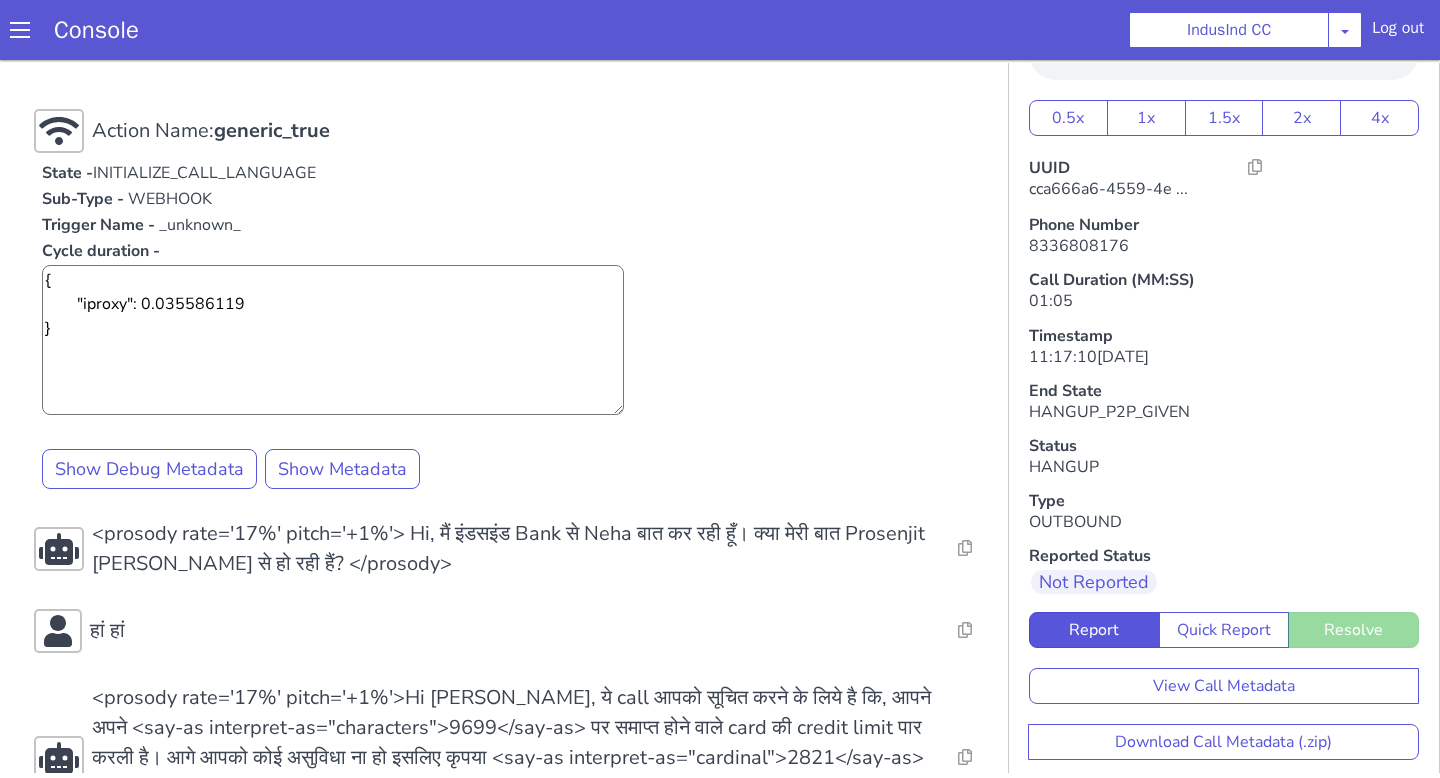 click on "Action Name:  generic_true State -  INITIALIZE_CALL_LANGUAGE Sub-Type -   WEBHOOK Trigger Name -   _unknown_ Cycle duration -  {
"iproxy": 0.035586119
} Show Debug Metadata Show Metadata Resolve  Intent Error  Entity Error  Transcription Error  Miscellaneous Submit <prosody rate='17%' pitch='+1%'> Hi, मैं इंडसइंड Bank से Neha बात कर रही हूँ। क्या मेरी बात Prosenjit Sadhukhan जी से हो रही हैं? </prosody> Resolve  Intent Error  Entity Error  Transcription Error  Miscellaneous Submit हां हां Resolve  Intent Error  Entity Error  Transcription Error  Miscellaneous Submit Resolve  Intent Error  Entity Error  Transcription Error  Miscellaneous Submit नहीं Alternatives No data available for this turn, Please check Metadata for possible values Predicted Intent -   _cancel_ State -  INTRODUCTION Sub-Type -   AUDIO Trigger Name -   _cancel_ Cycle duration -  Slots filled - null Slots -   {} Show Prediction" at bounding box center (515, 1274) 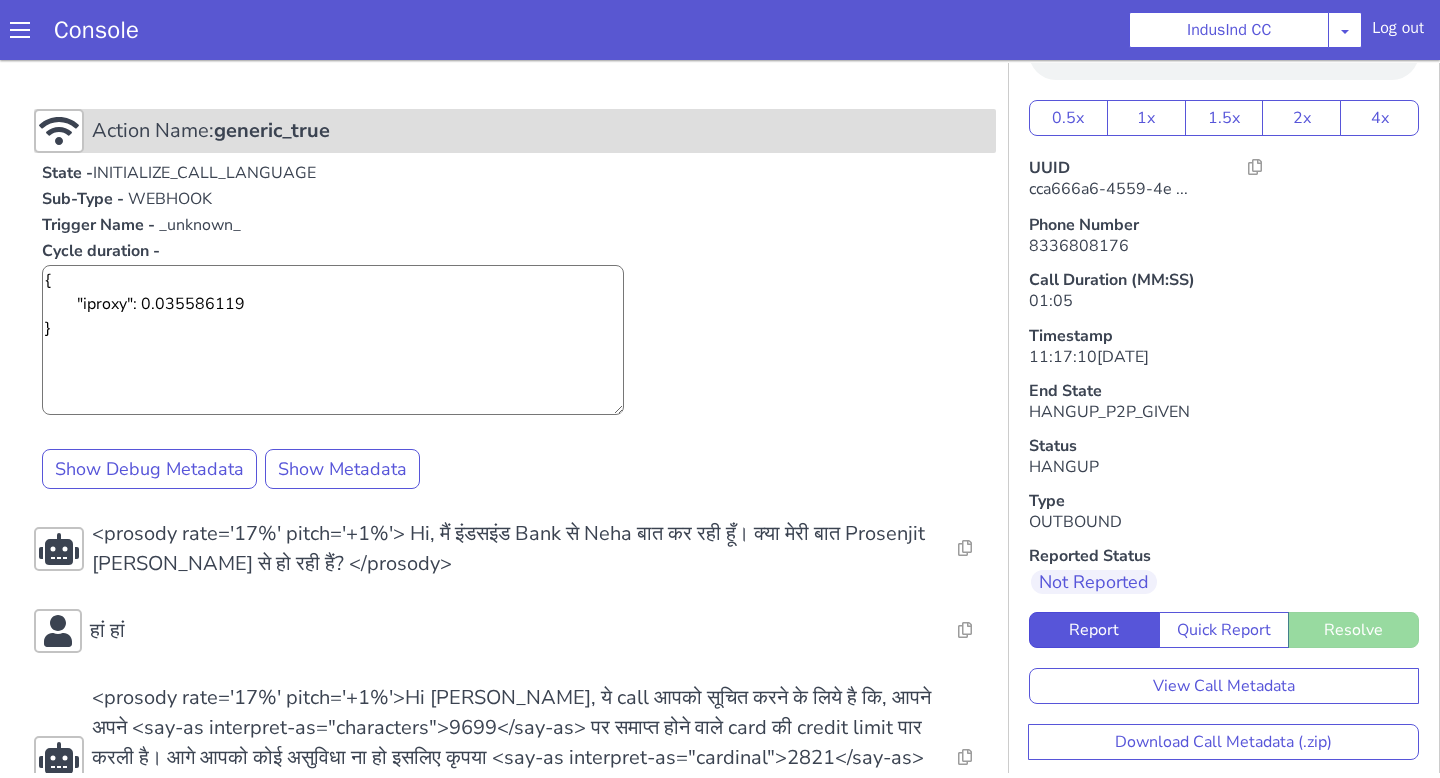 click on "Action Name:  generic_true" at bounding box center [515, 131] 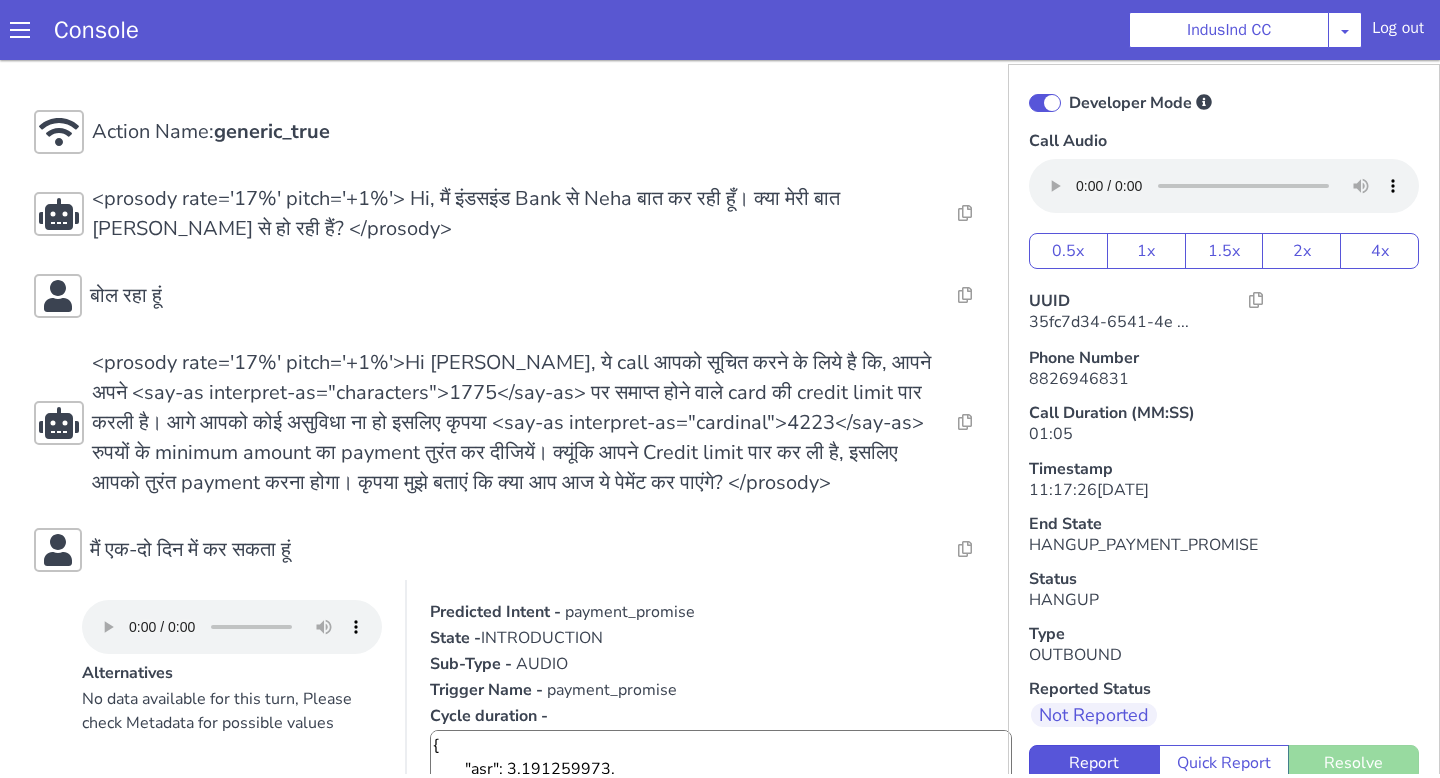 scroll, scrollTop: 0, scrollLeft: 0, axis: both 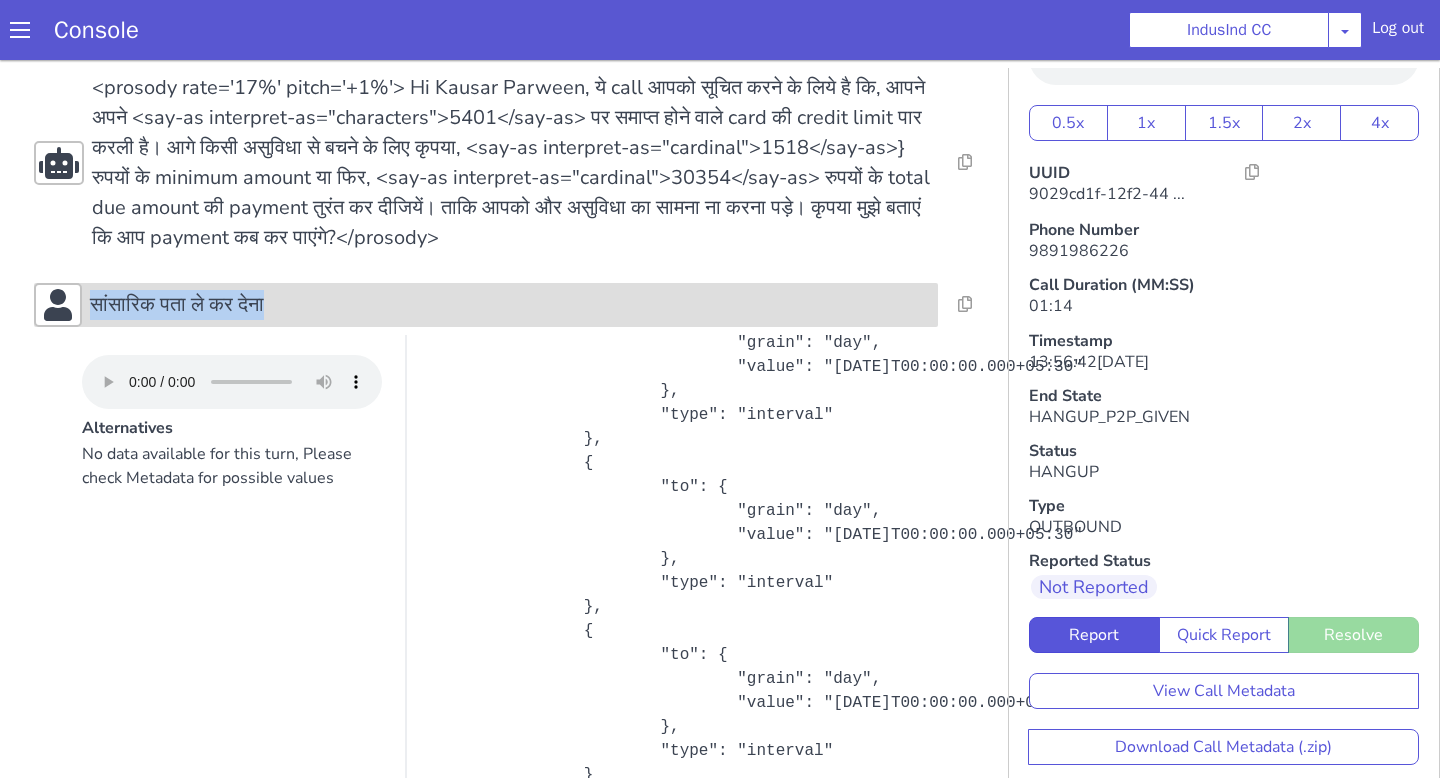drag, startPoint x: 283, startPoint y: 302, endPoint x: 86, endPoint y: 319, distance: 197.73215 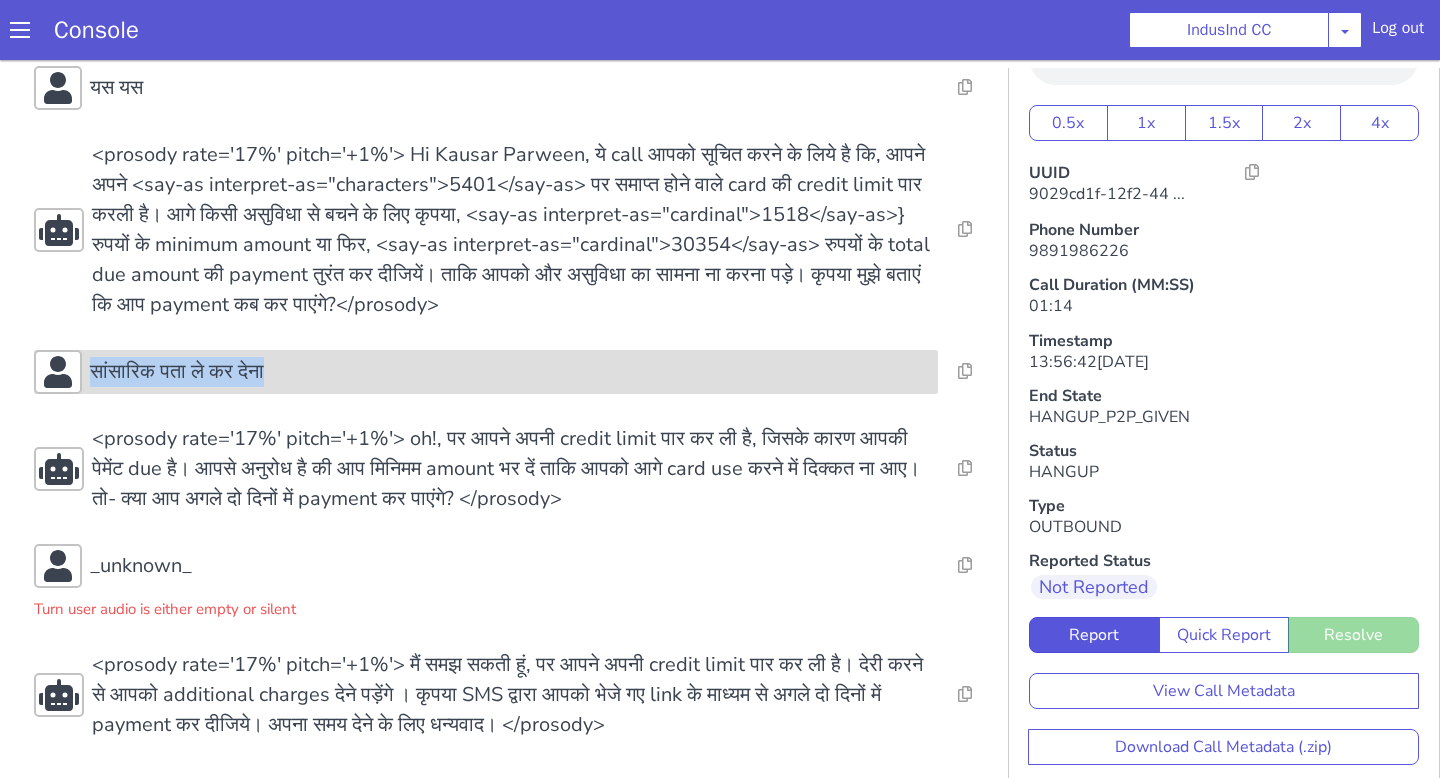 click on "सांसारिक पता ले कर देना" at bounding box center [177, 372] 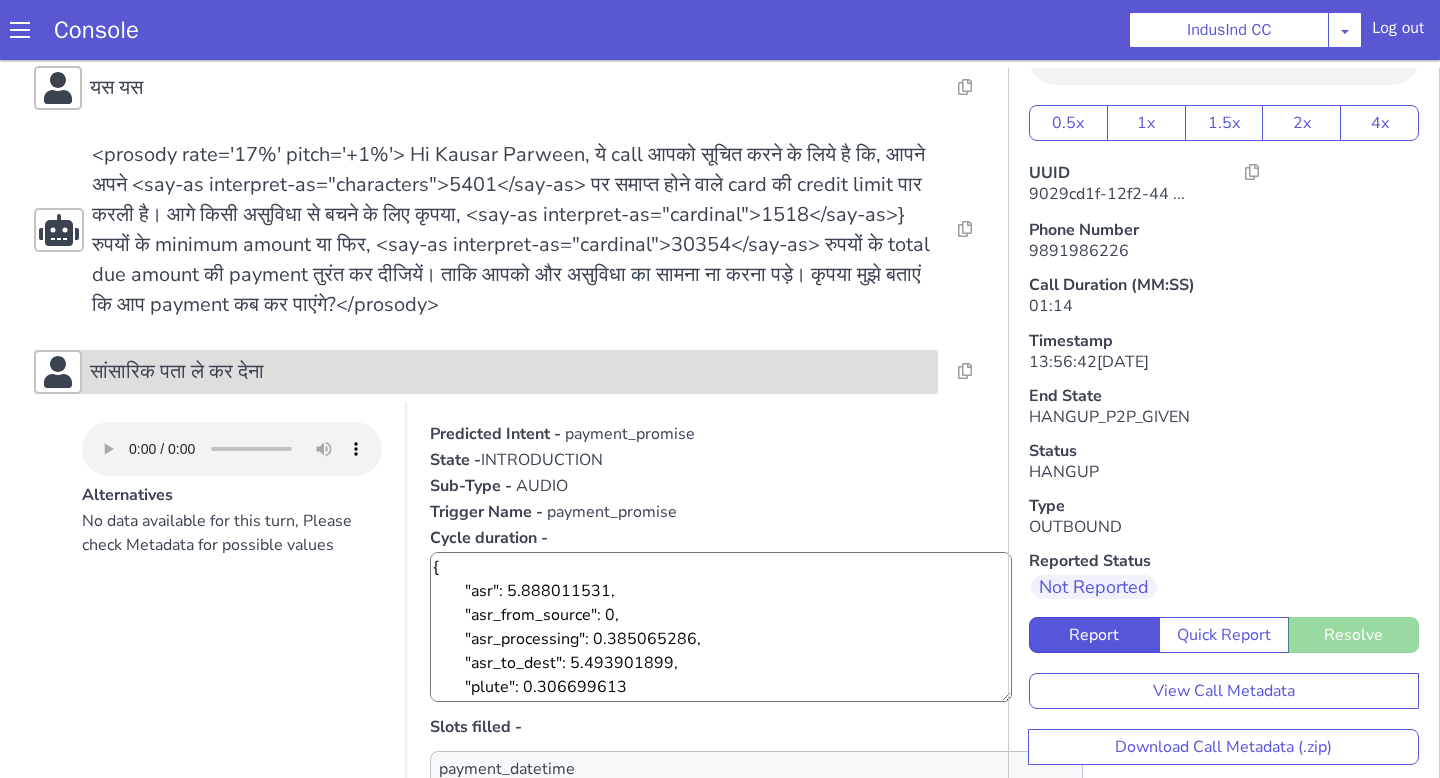 scroll, scrollTop: 402, scrollLeft: 0, axis: vertical 